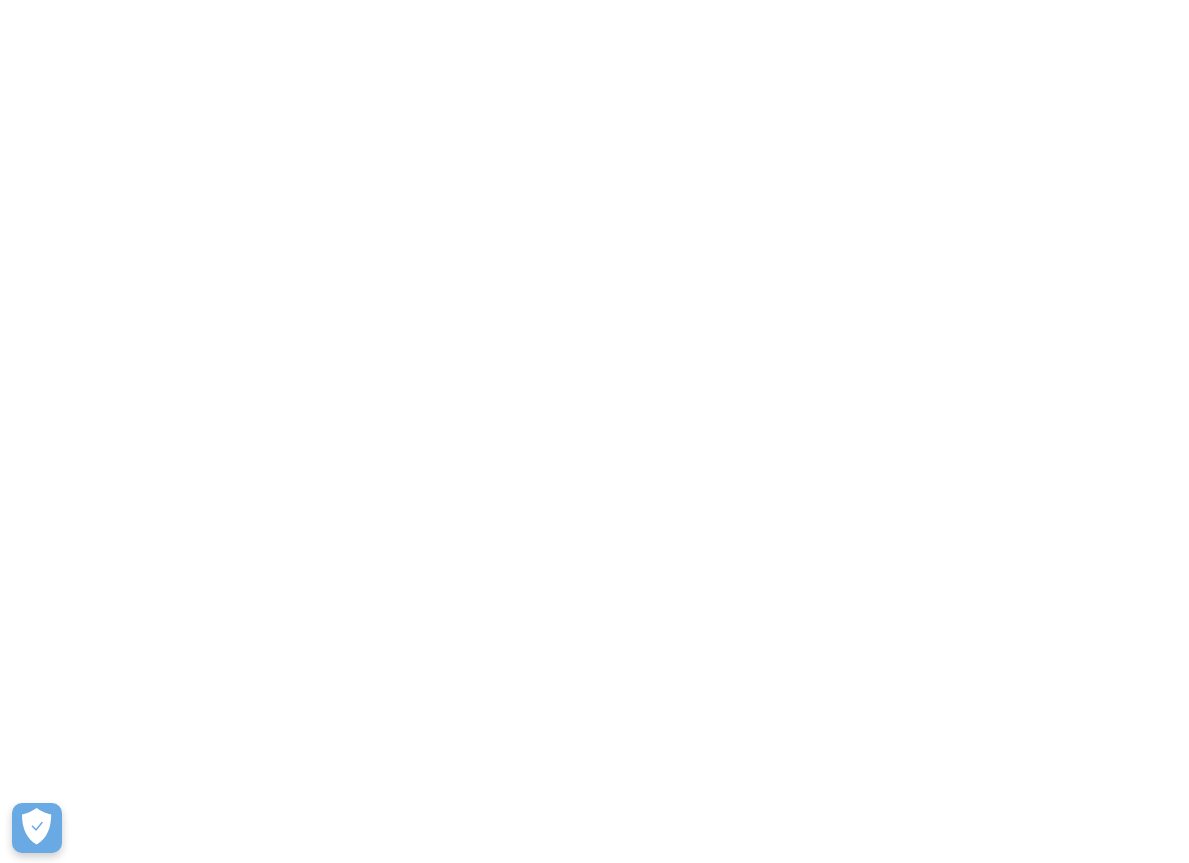 scroll, scrollTop: 0, scrollLeft: 0, axis: both 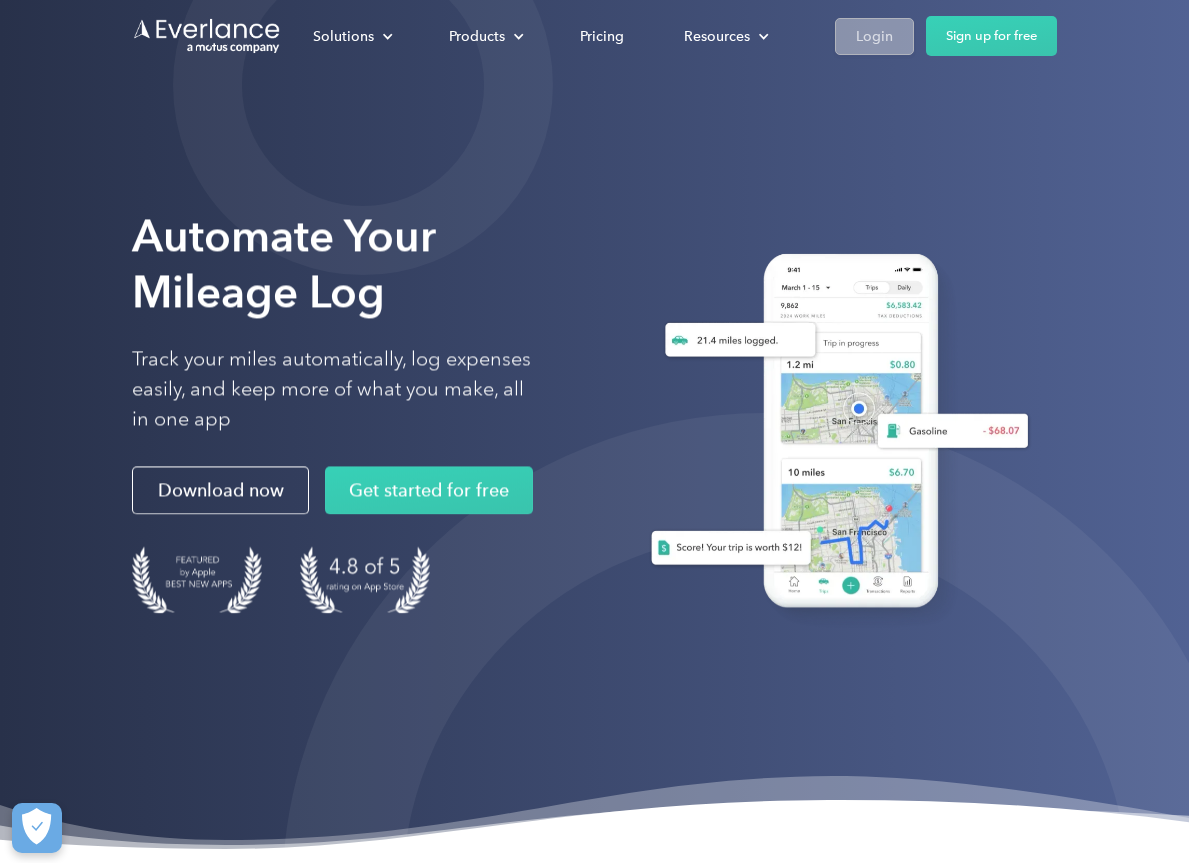 click on "Login" at bounding box center [874, 36] 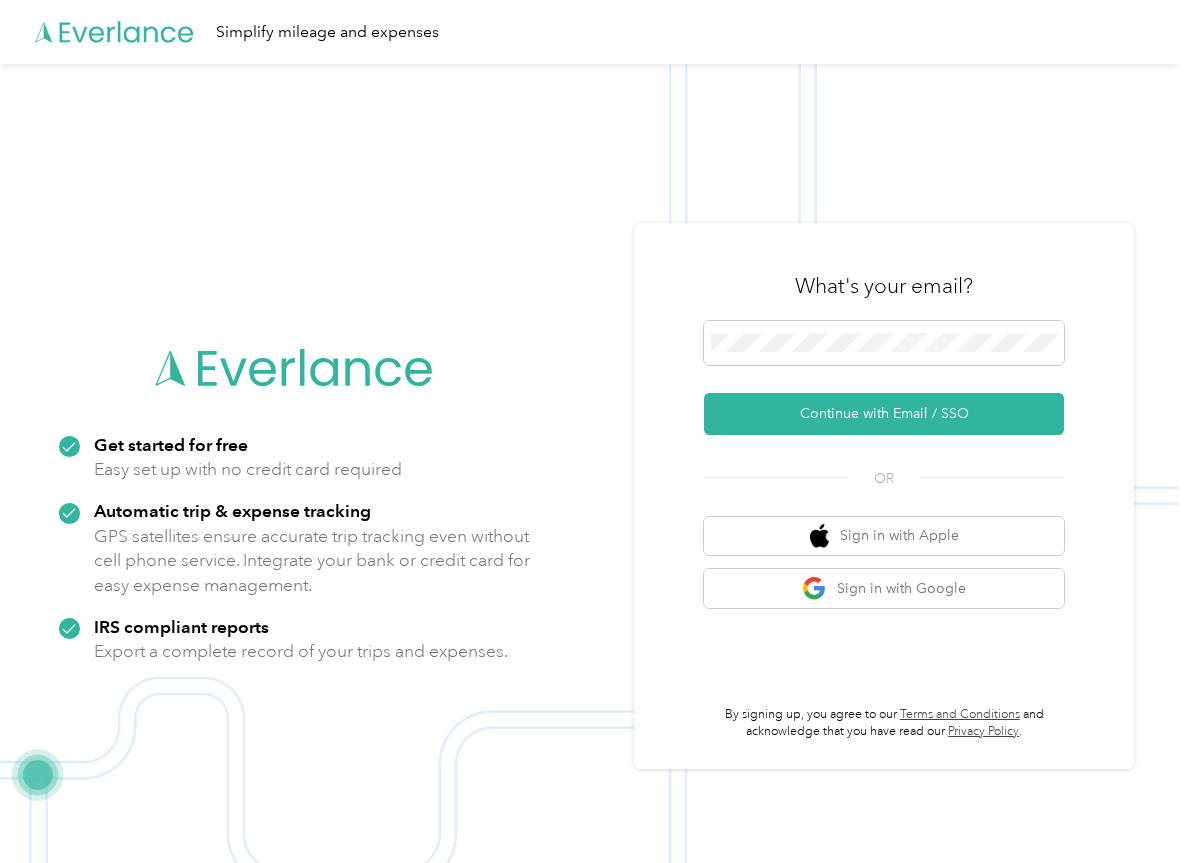 scroll, scrollTop: 0, scrollLeft: 0, axis: both 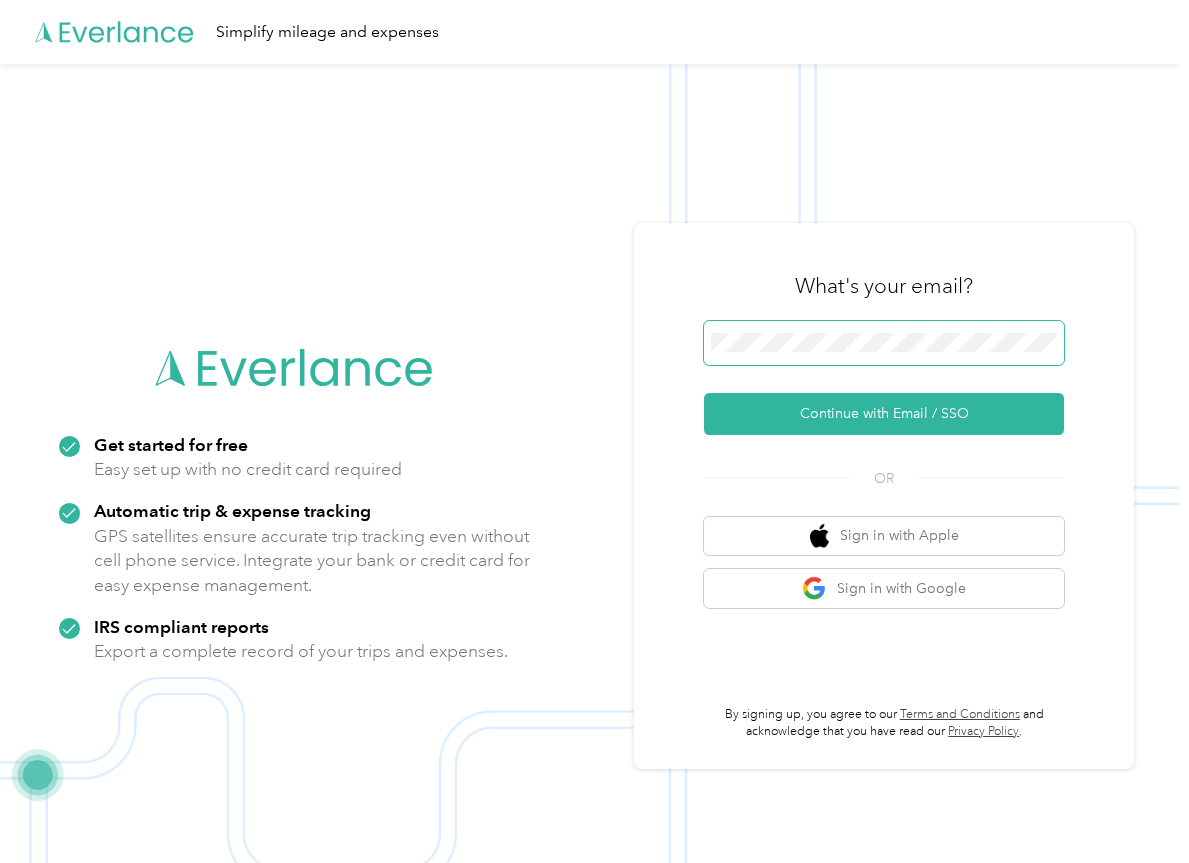 click on "Continue with Email / SSO" at bounding box center (884, 414) 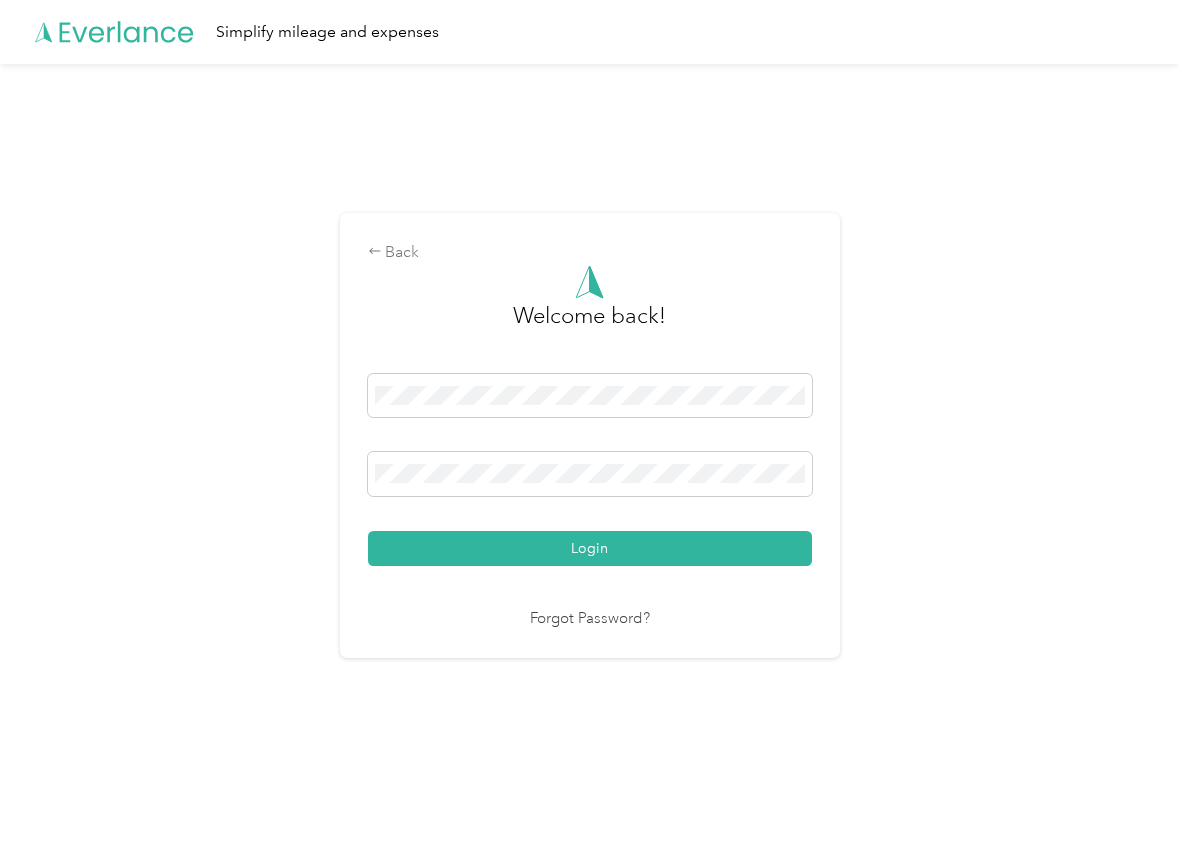 click on "Login" at bounding box center [590, 548] 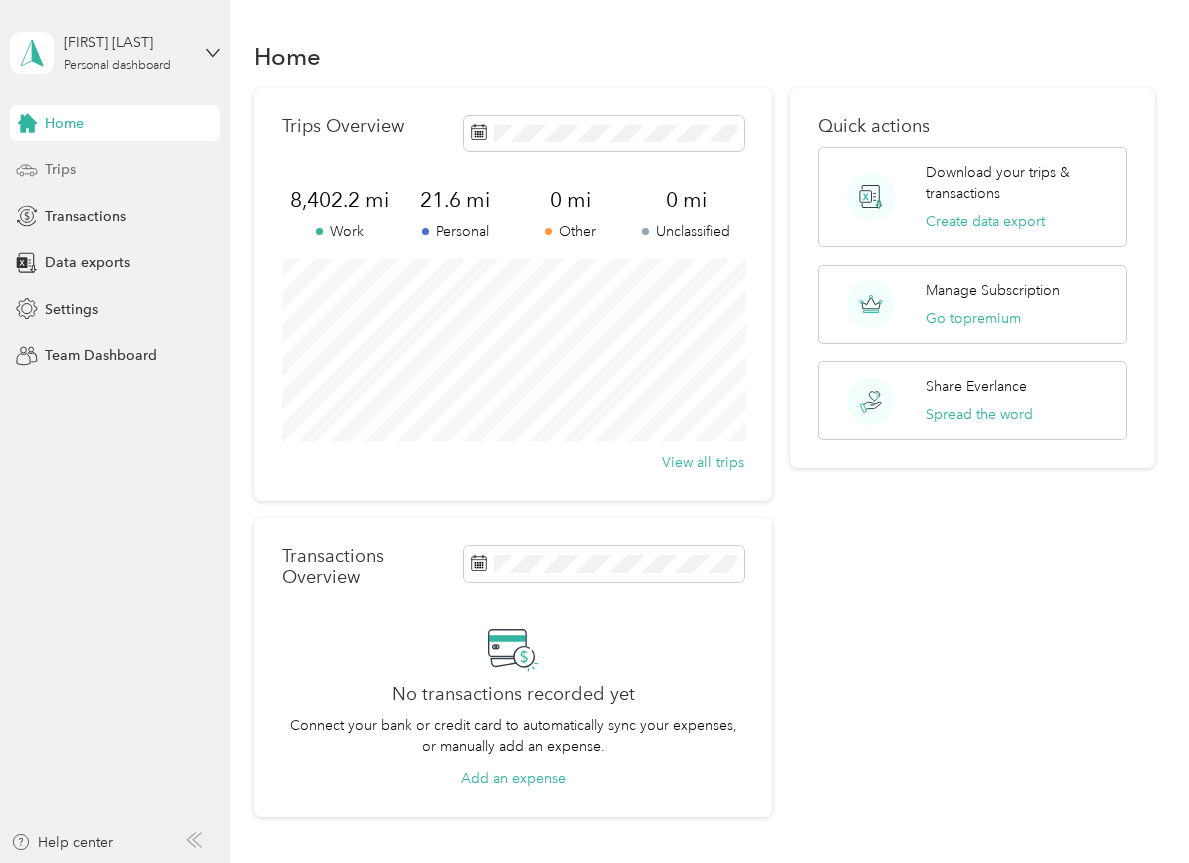 click on "Trips" at bounding box center [60, 169] 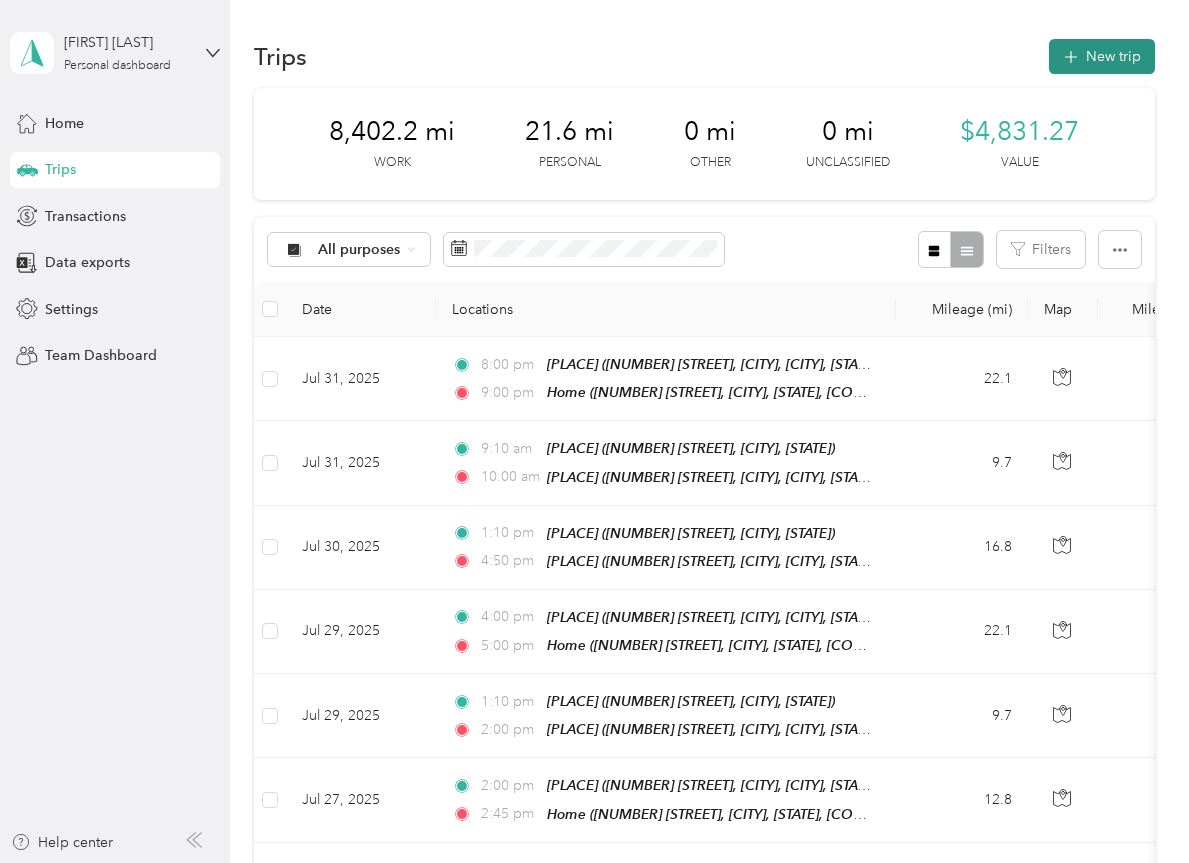 click on "New trip" at bounding box center (1102, 56) 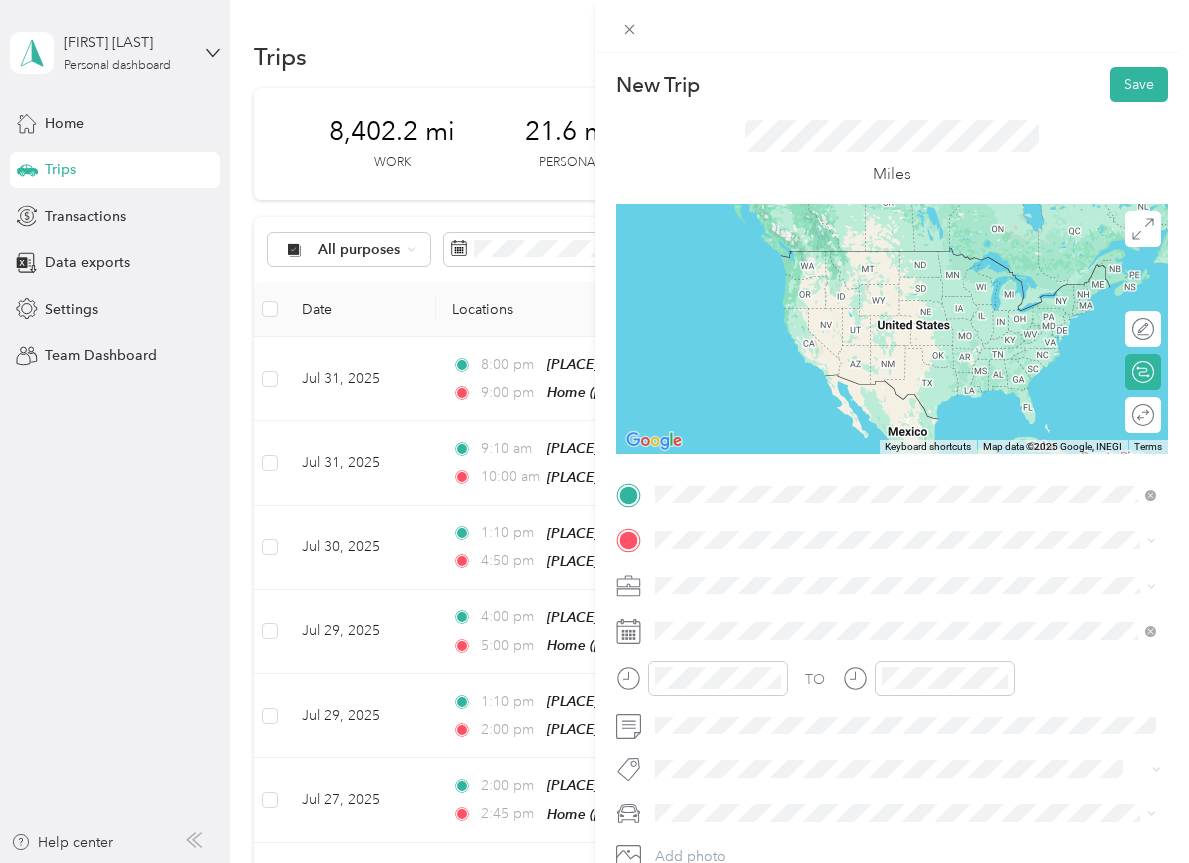 click on "9200 Inwood Rd, 75220, Dallas, TX, United States" at bounding box center [905, 595] 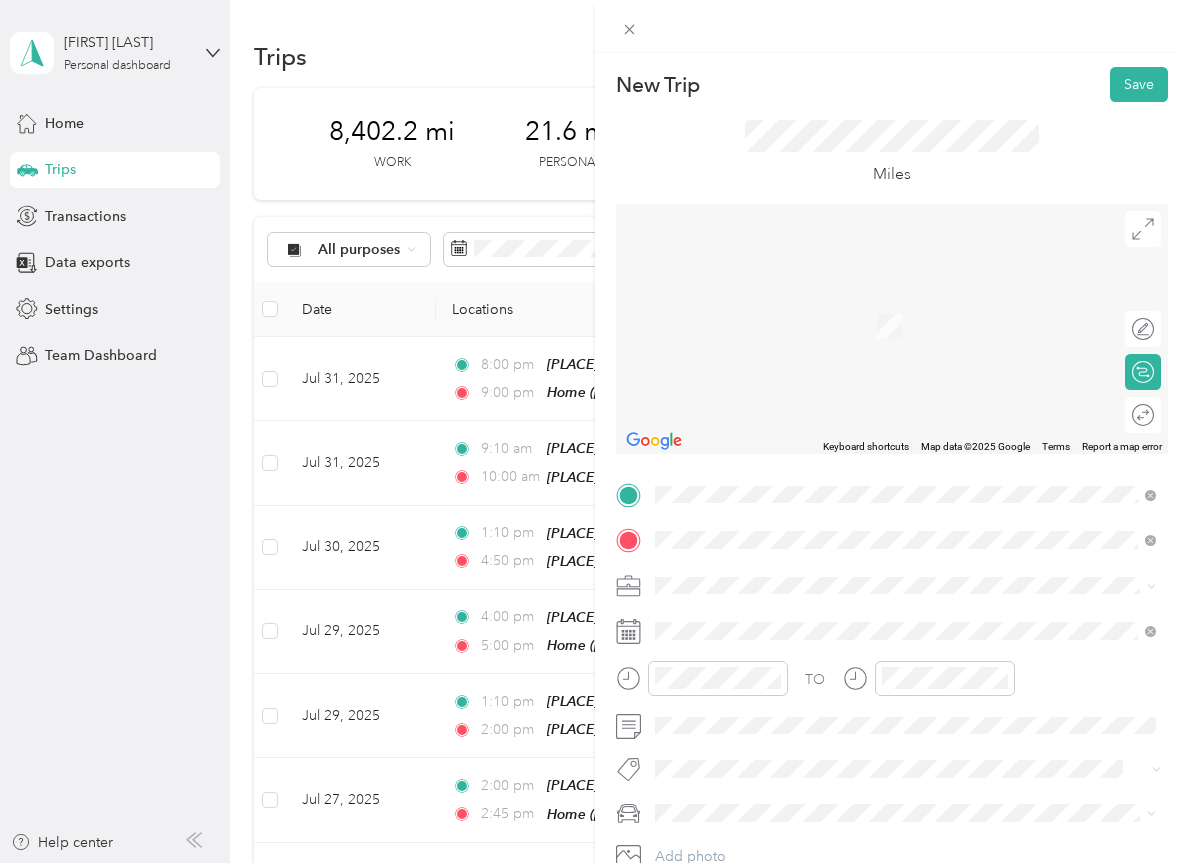 click on "Shine Performing Arts Studio" at bounding box center [787, 619] 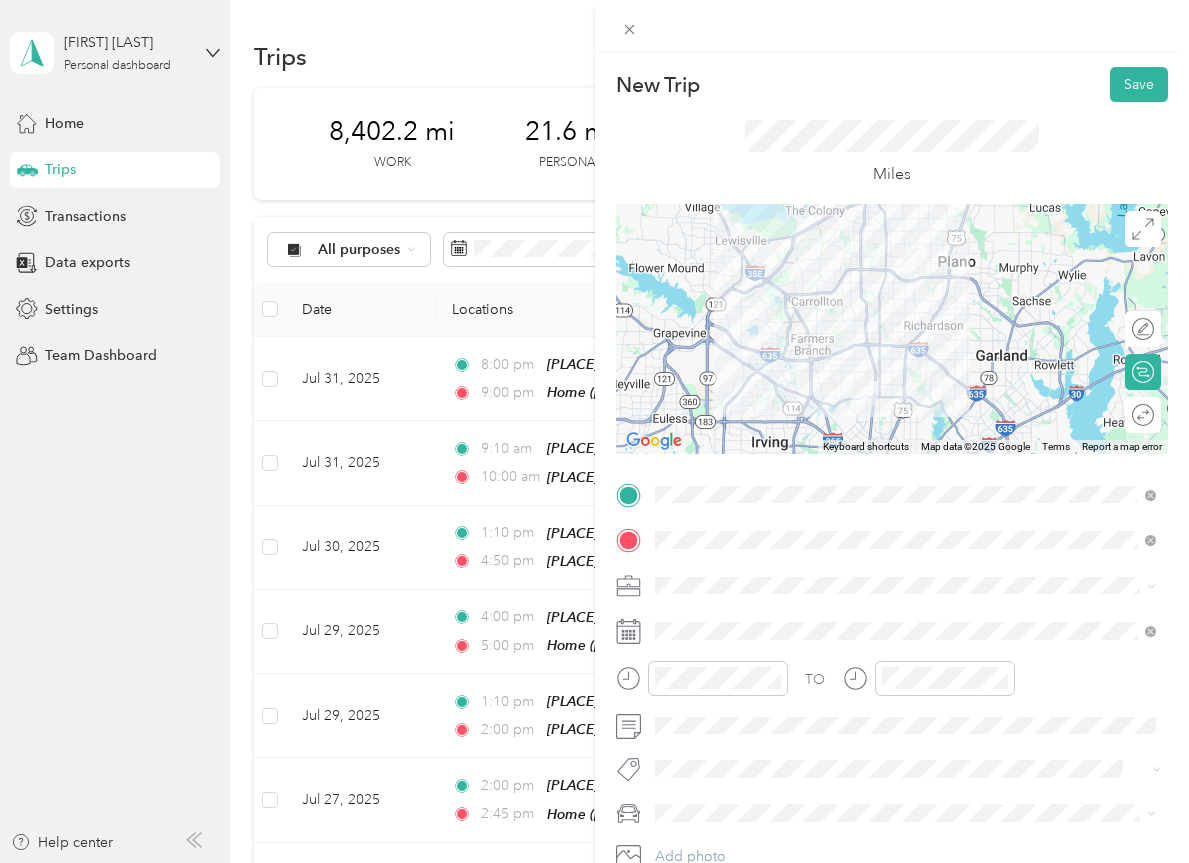 click on "Musician" at bounding box center (906, 372) 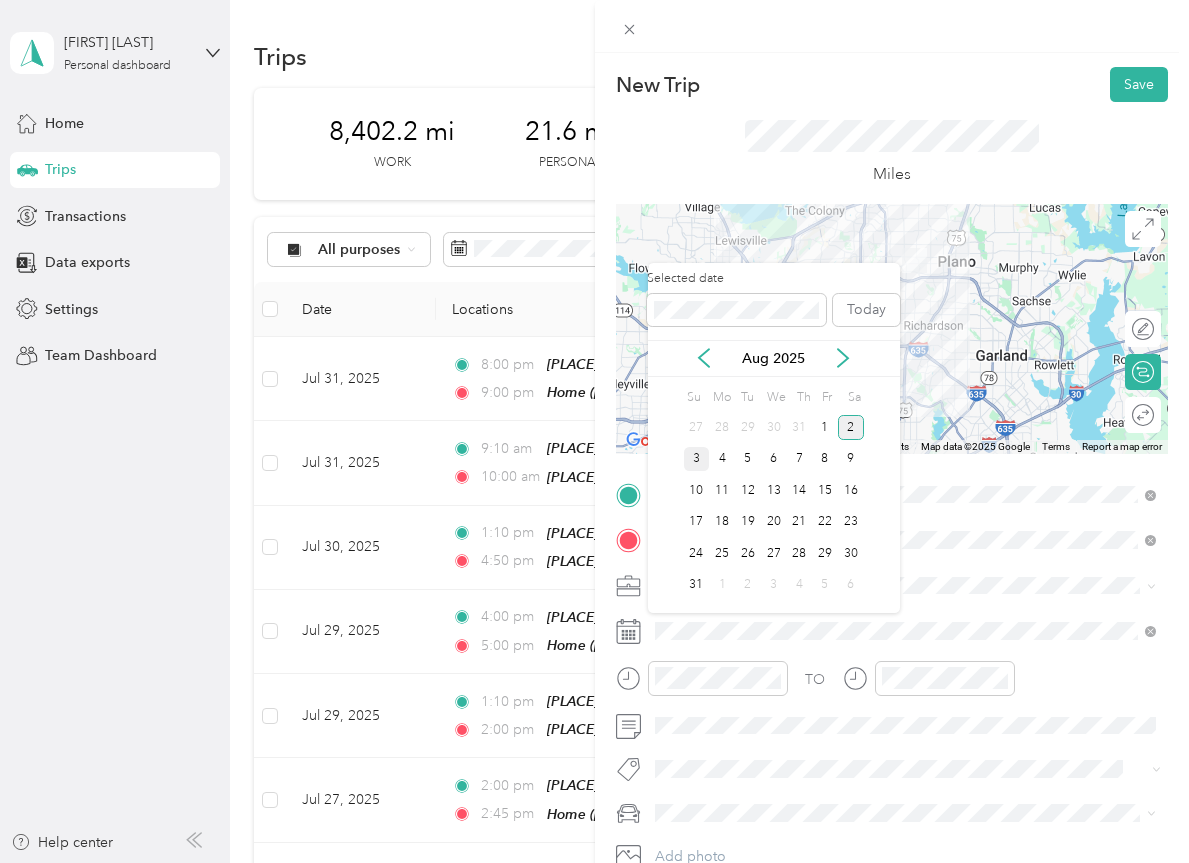 click on "3" at bounding box center [697, 459] 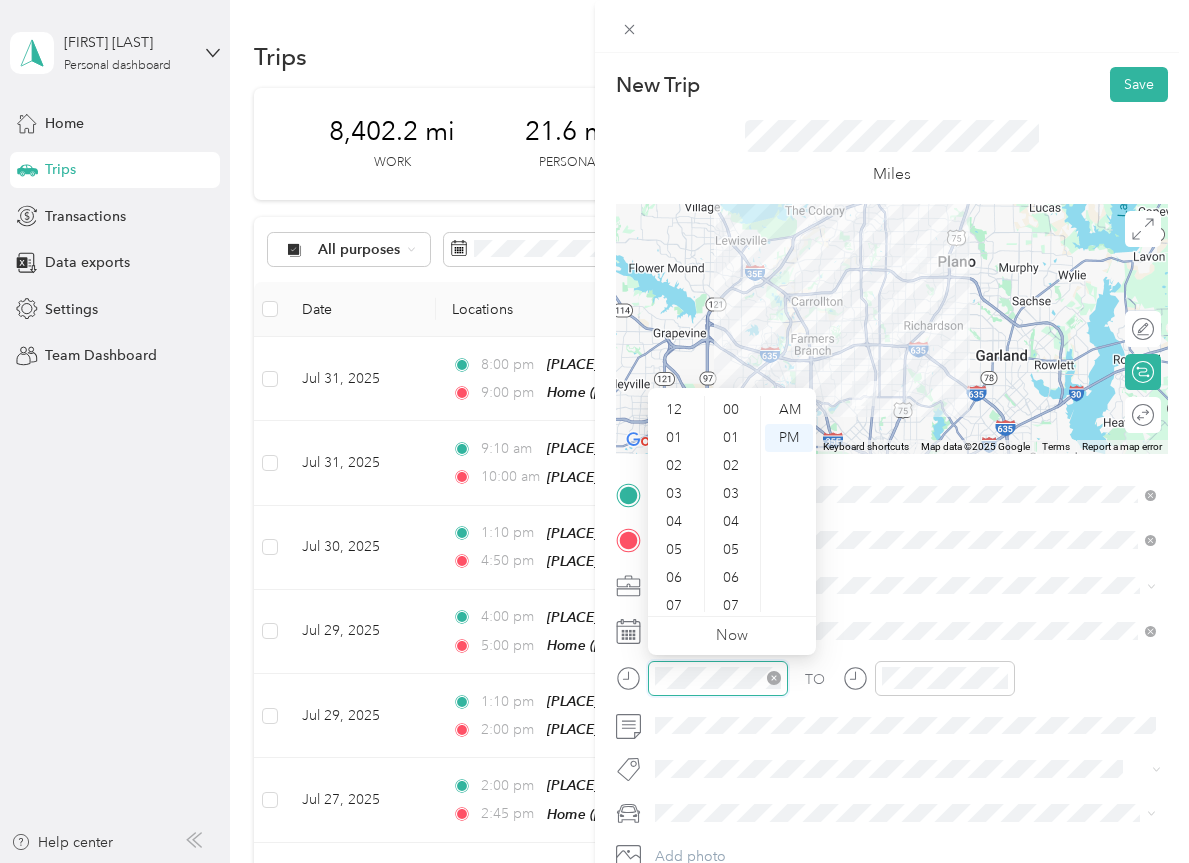 scroll, scrollTop: 1118, scrollLeft: 0, axis: vertical 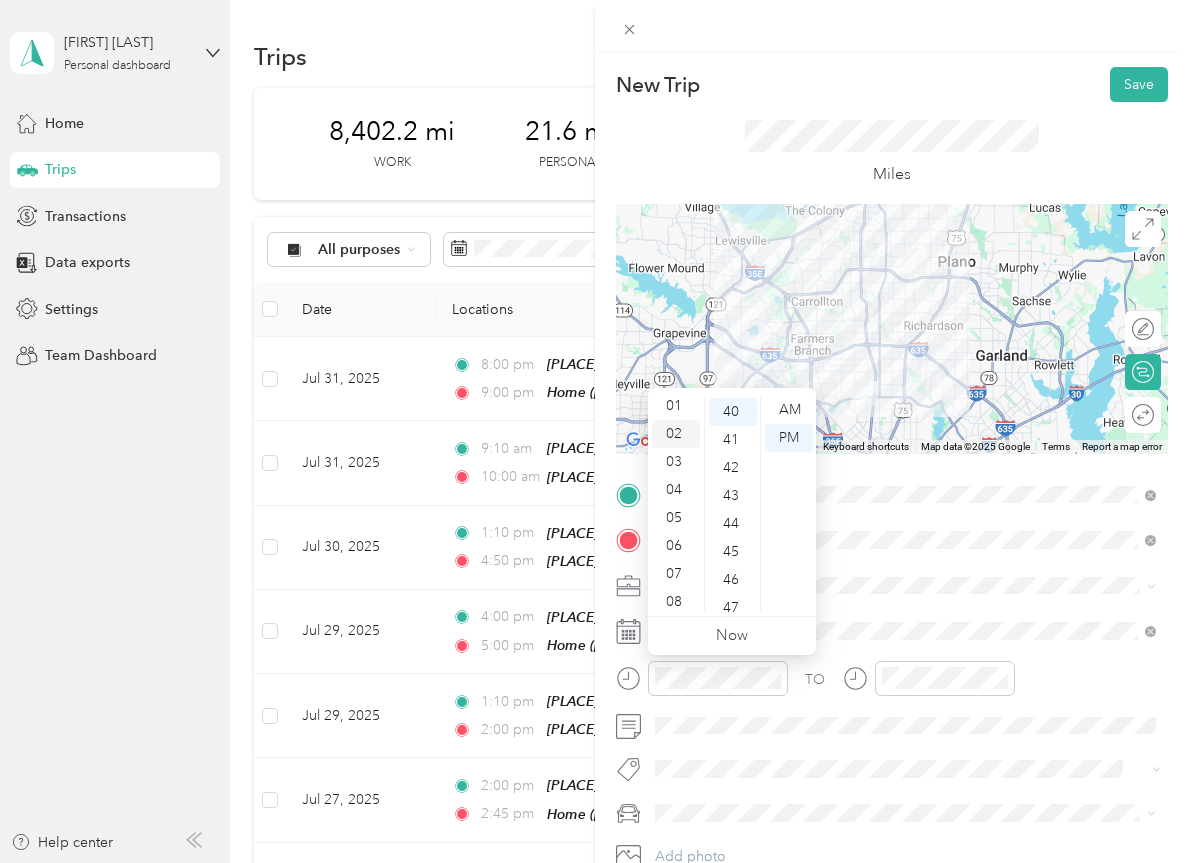 click on "02" at bounding box center (676, 434) 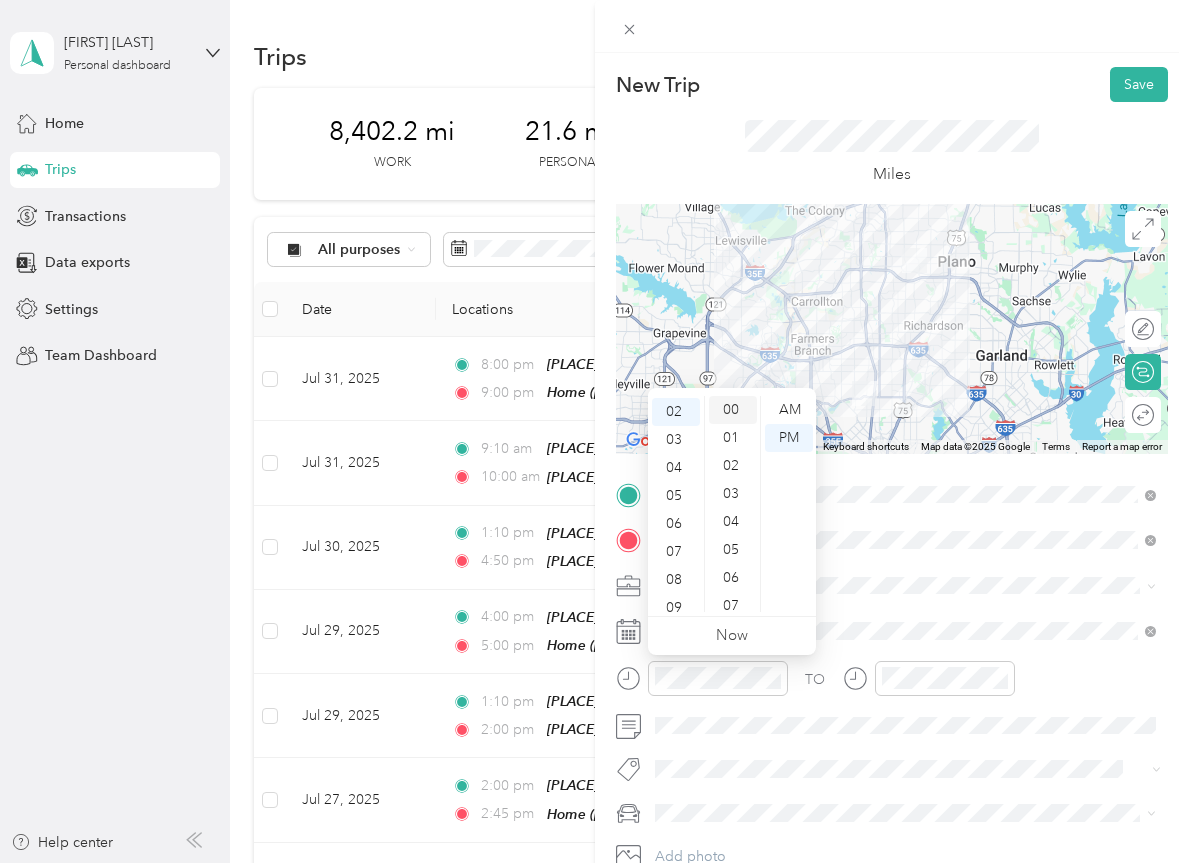 scroll, scrollTop: 0, scrollLeft: 0, axis: both 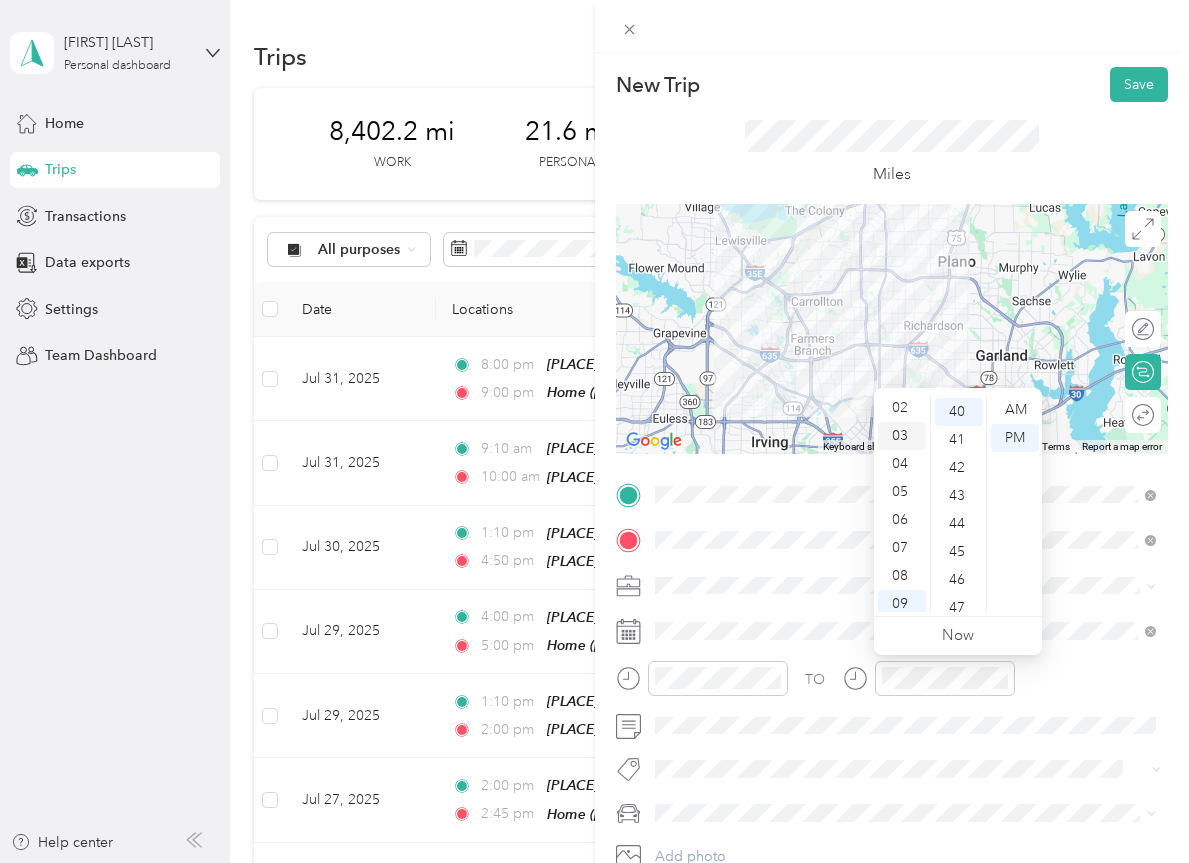 click on "03" at bounding box center [902, 436] 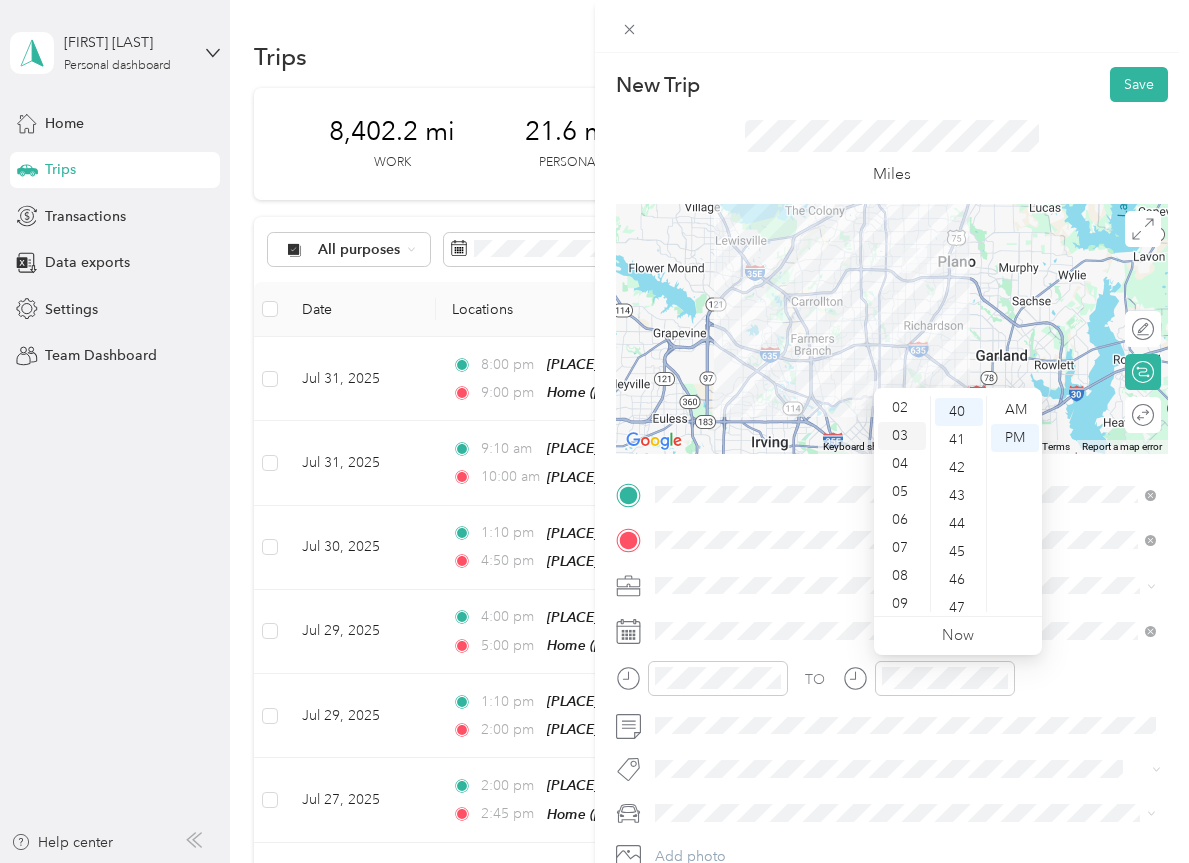 scroll, scrollTop: 82, scrollLeft: 0, axis: vertical 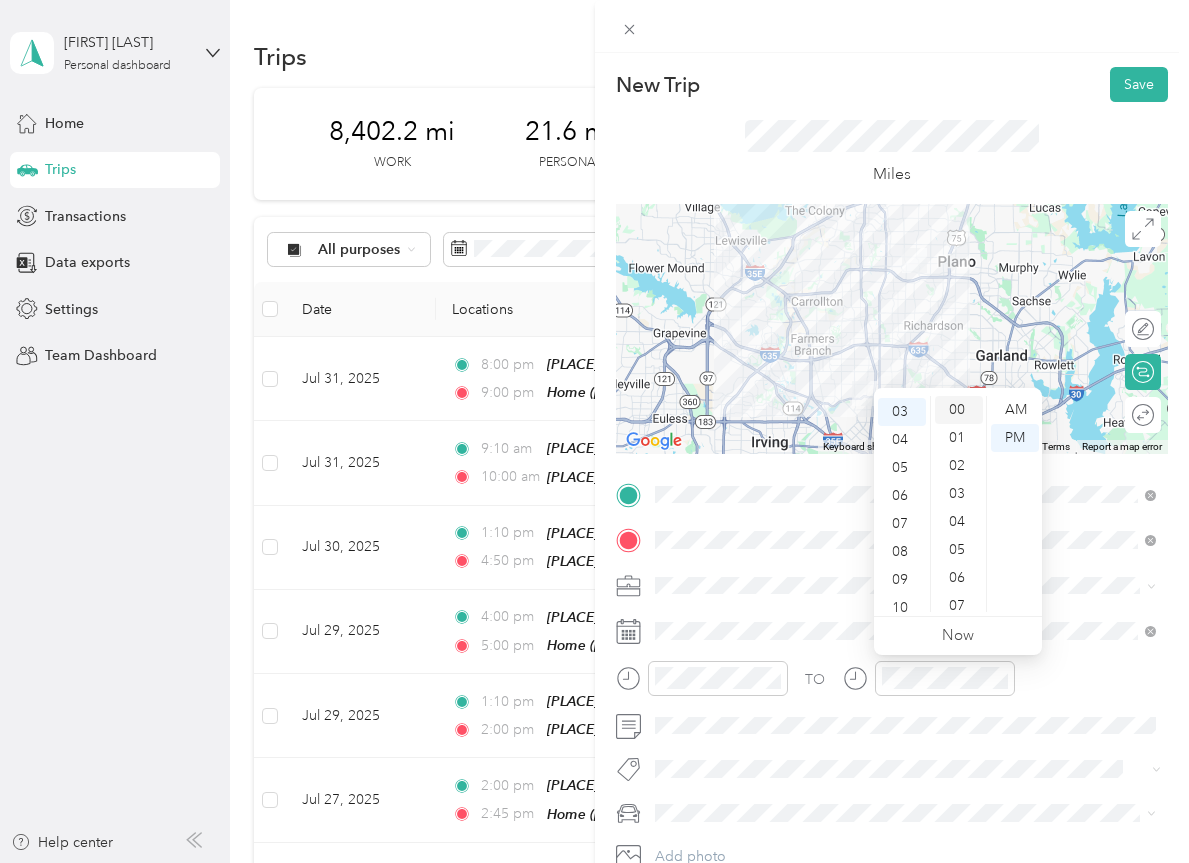 click on "00" at bounding box center (959, 410) 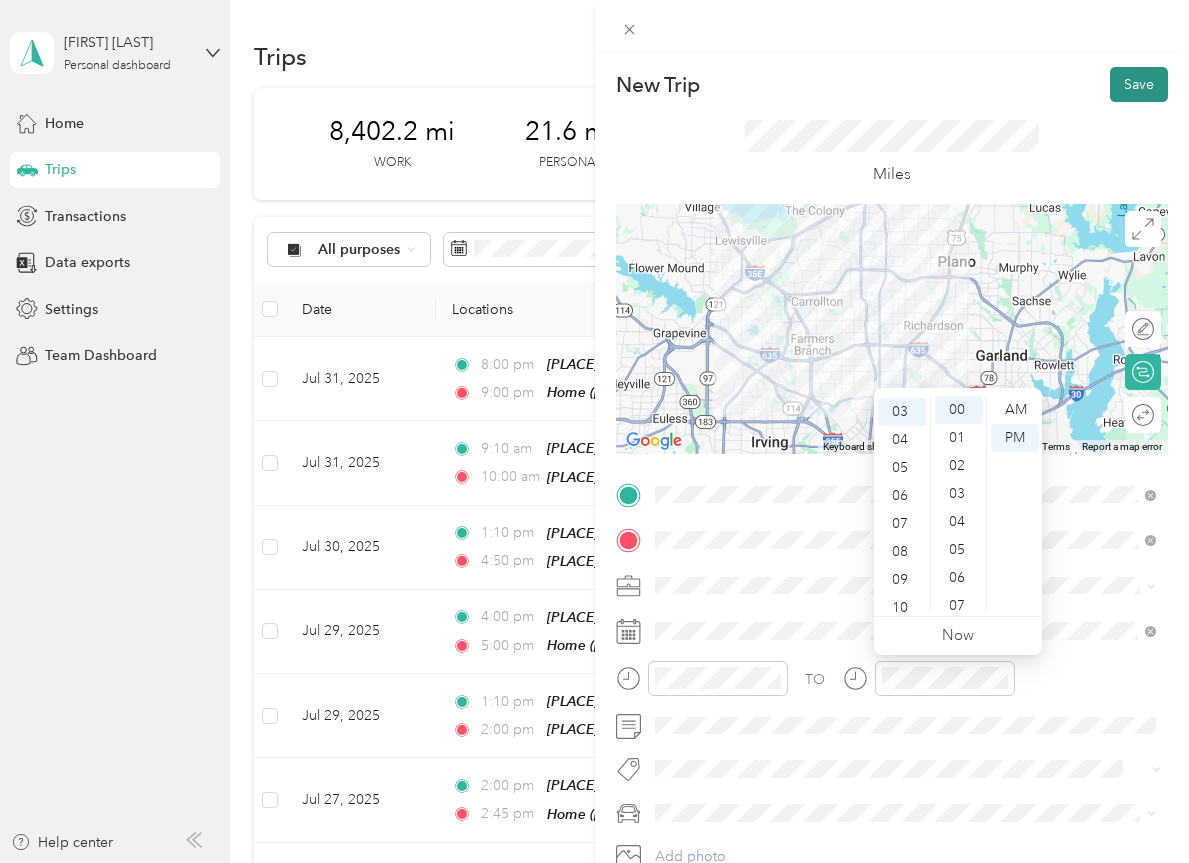 click on "Save" at bounding box center (1139, 84) 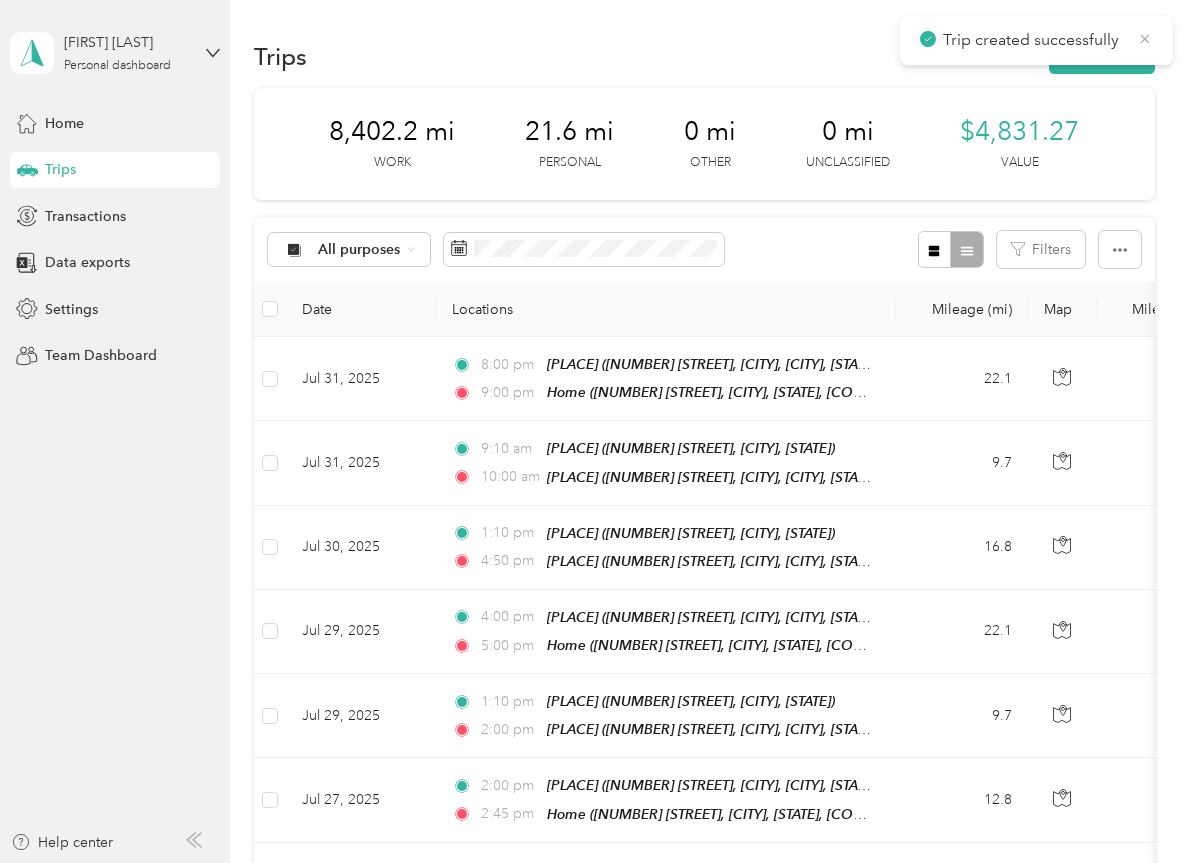 click 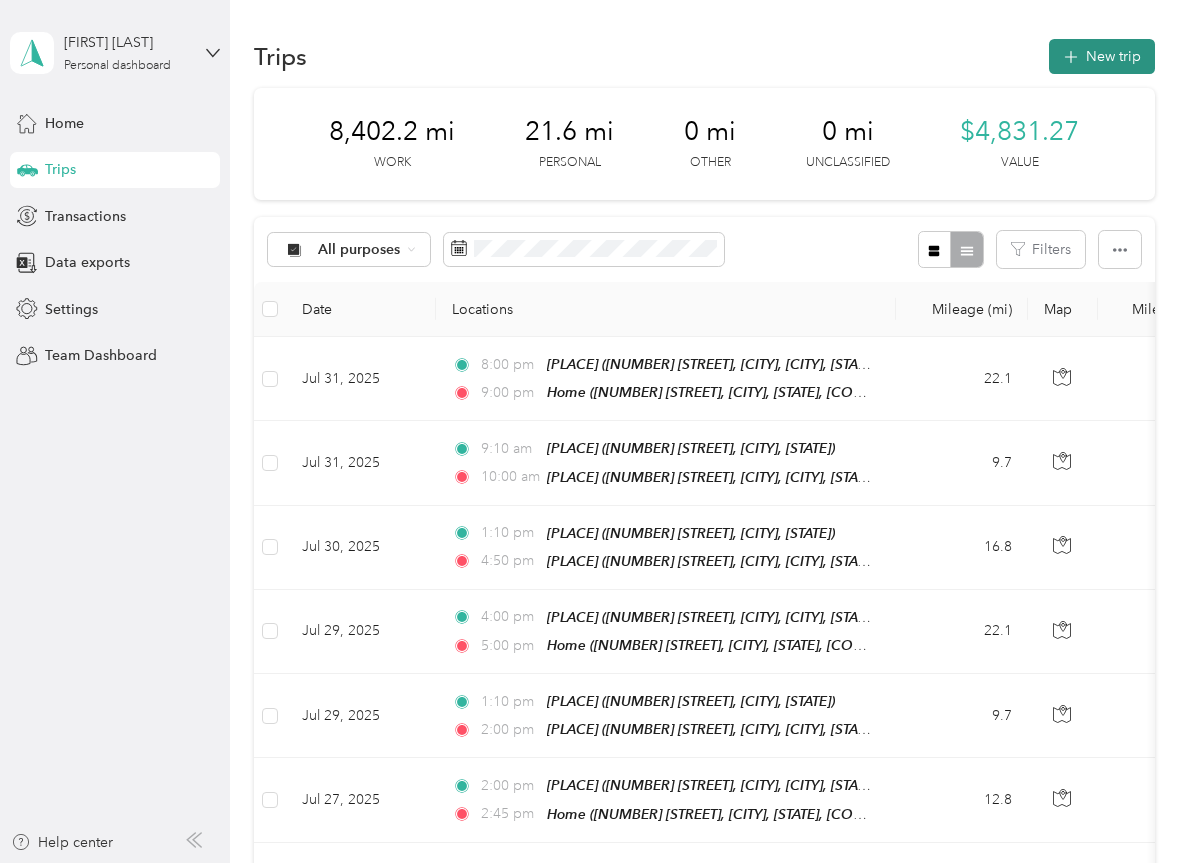 click on "New trip" at bounding box center [1102, 56] 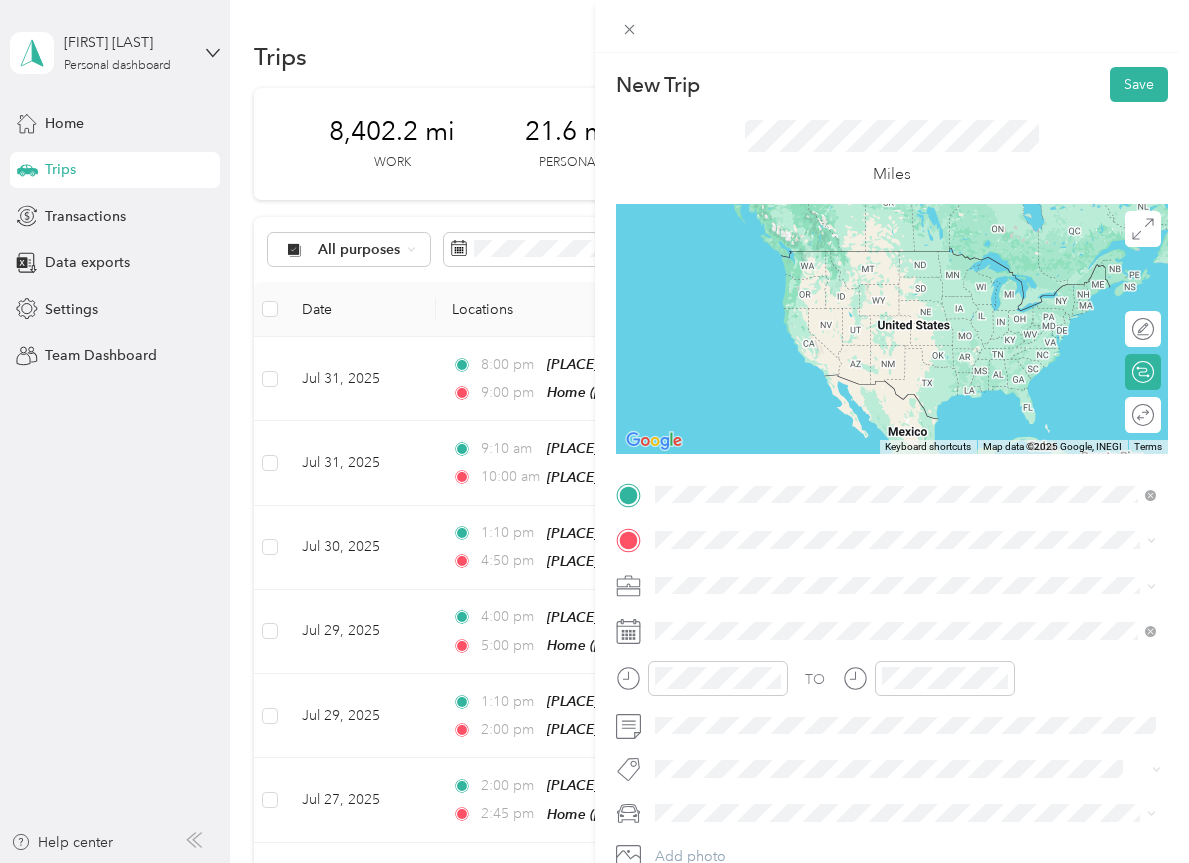 click on "3035 West 15th Street, Plano, 75075, Plano, Texas, United States" at bounding box center (889, 606) 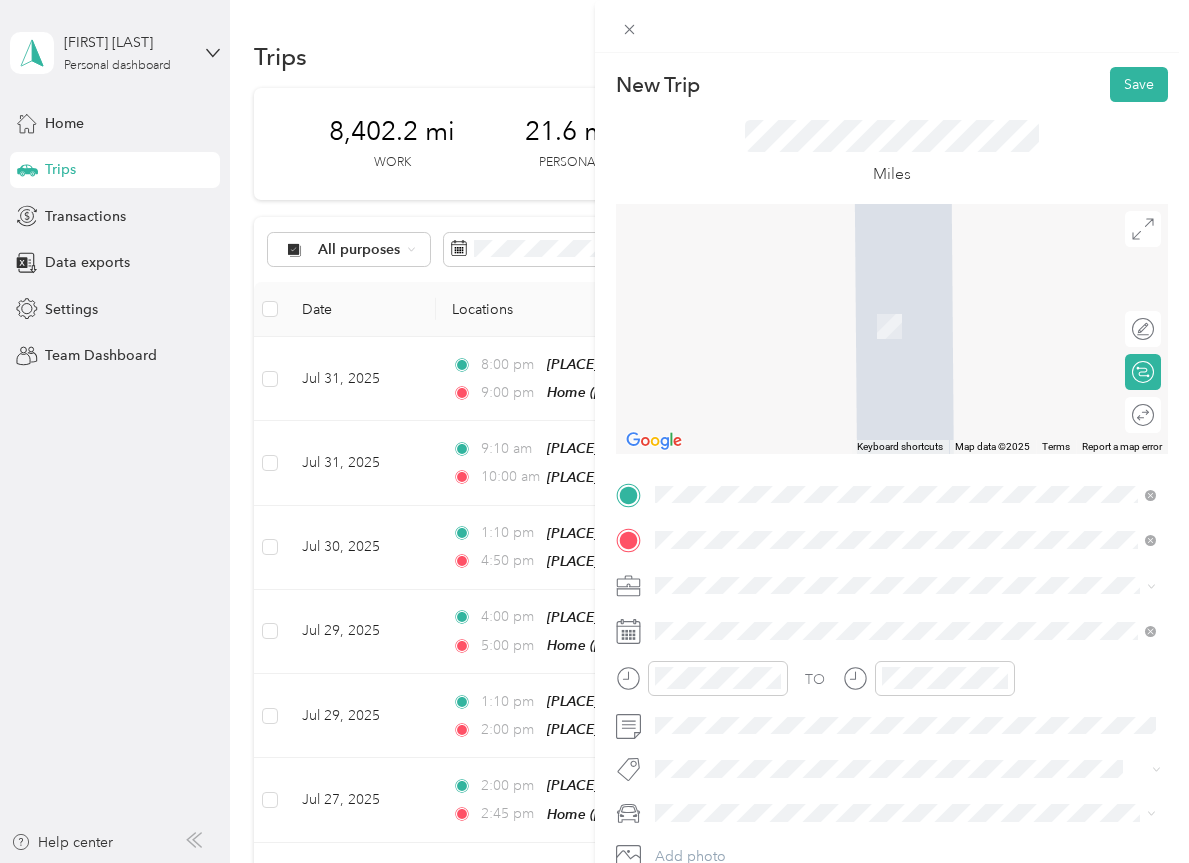 click on "Home" at bounding box center [711, 619] 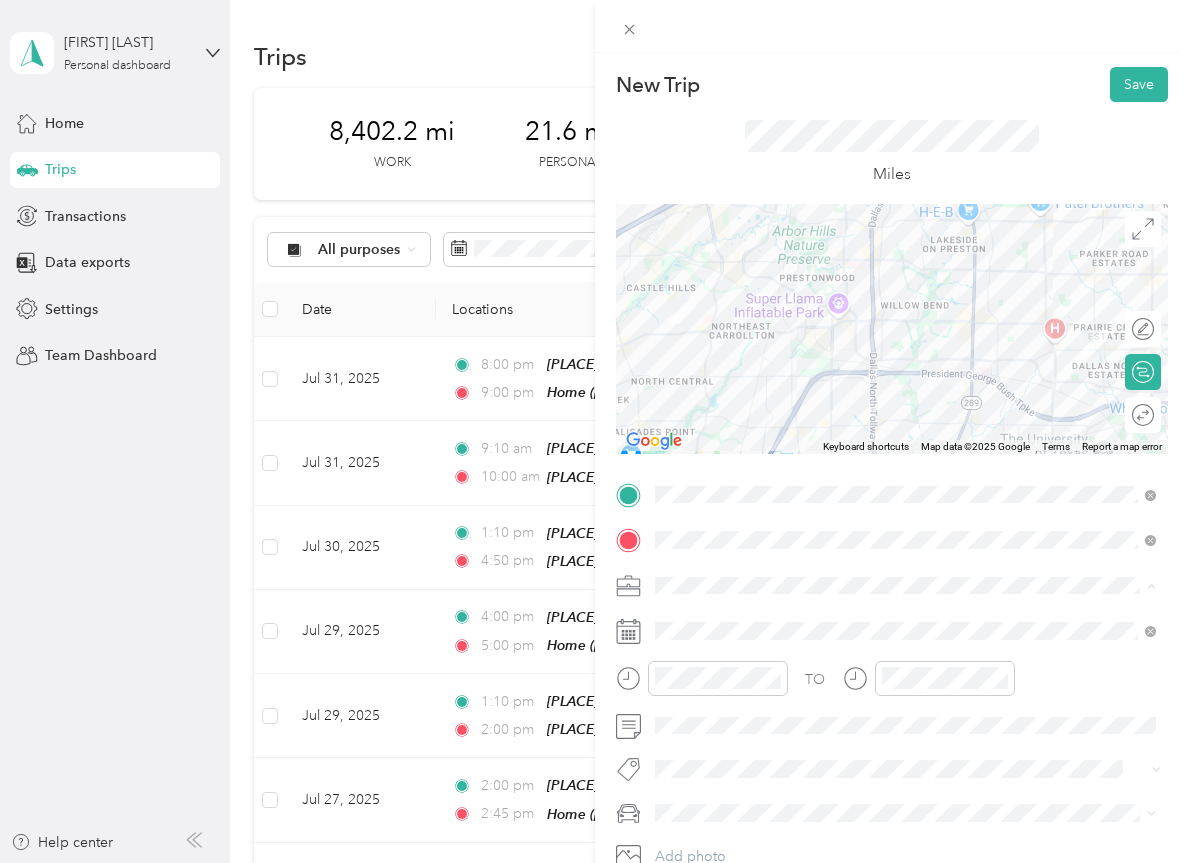 click on "Musician" at bounding box center [906, 374] 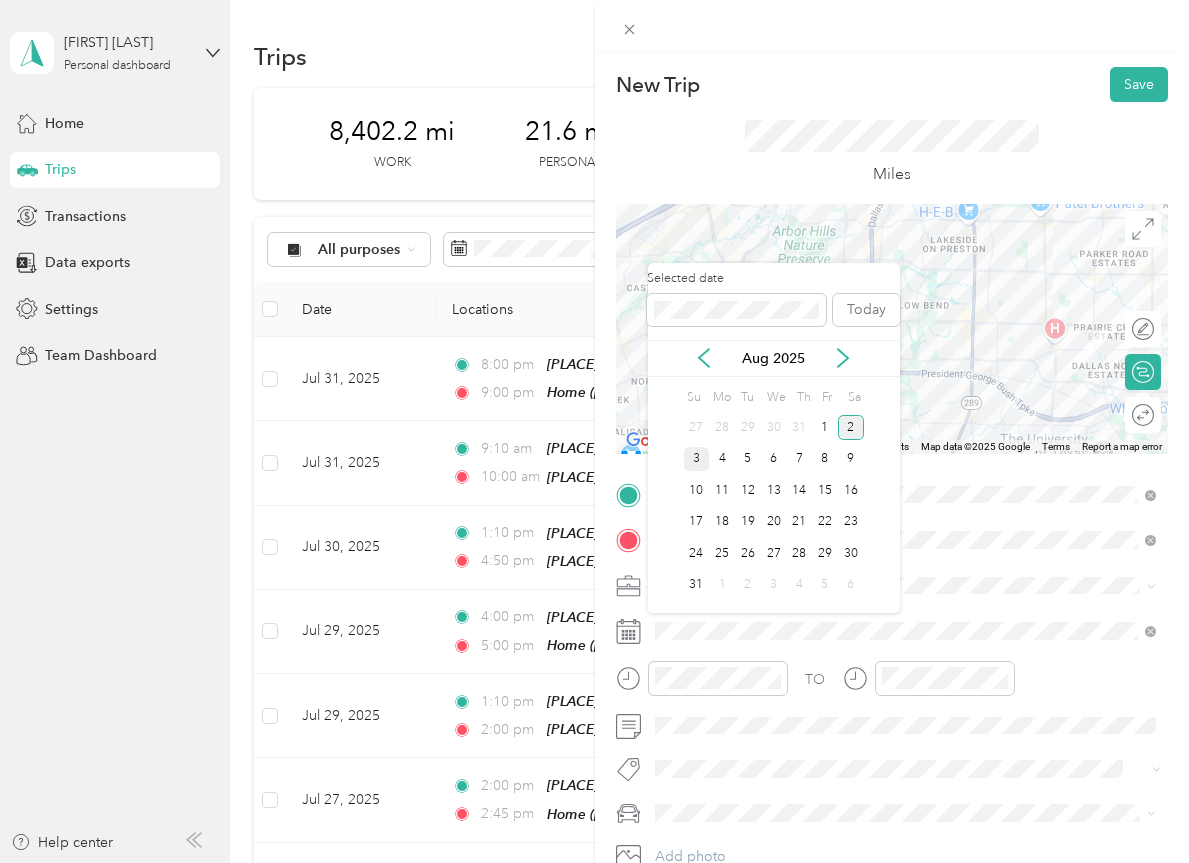 click on "3" at bounding box center (697, 459) 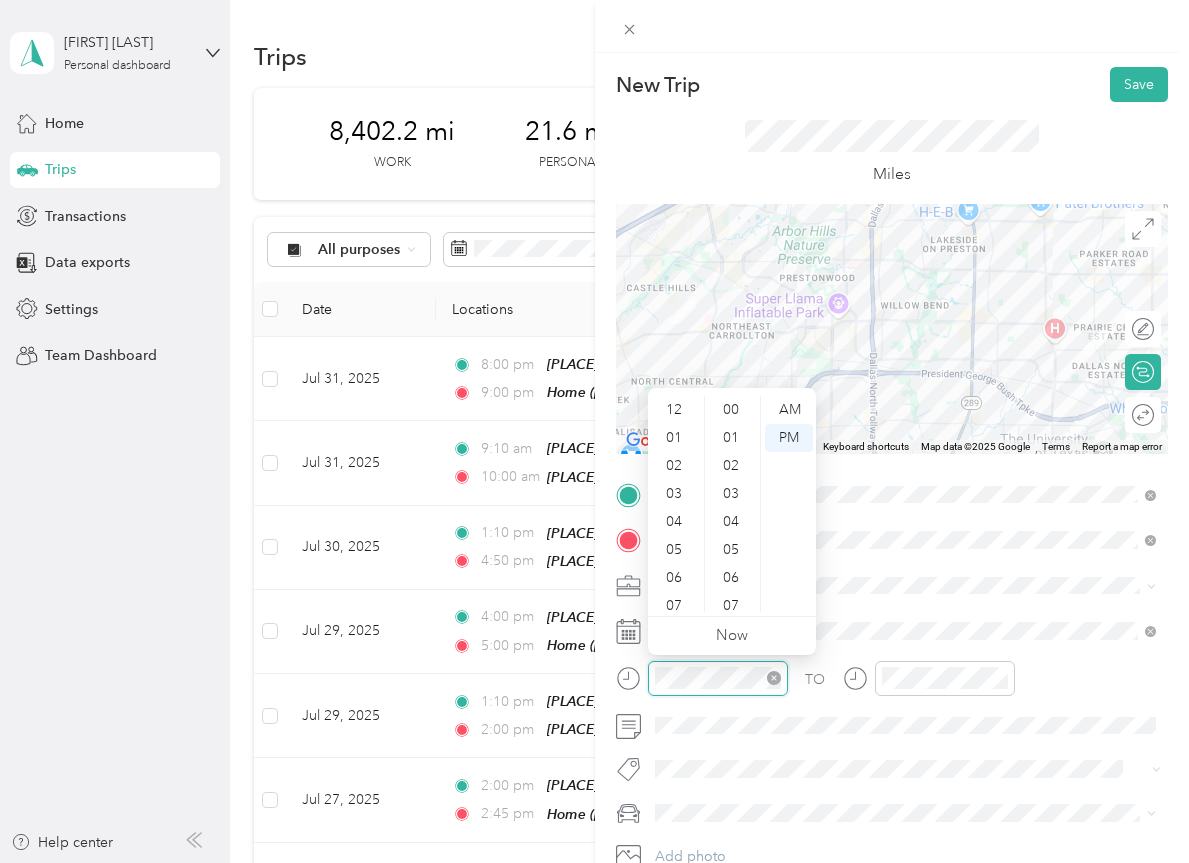 scroll, scrollTop: 1118, scrollLeft: 0, axis: vertical 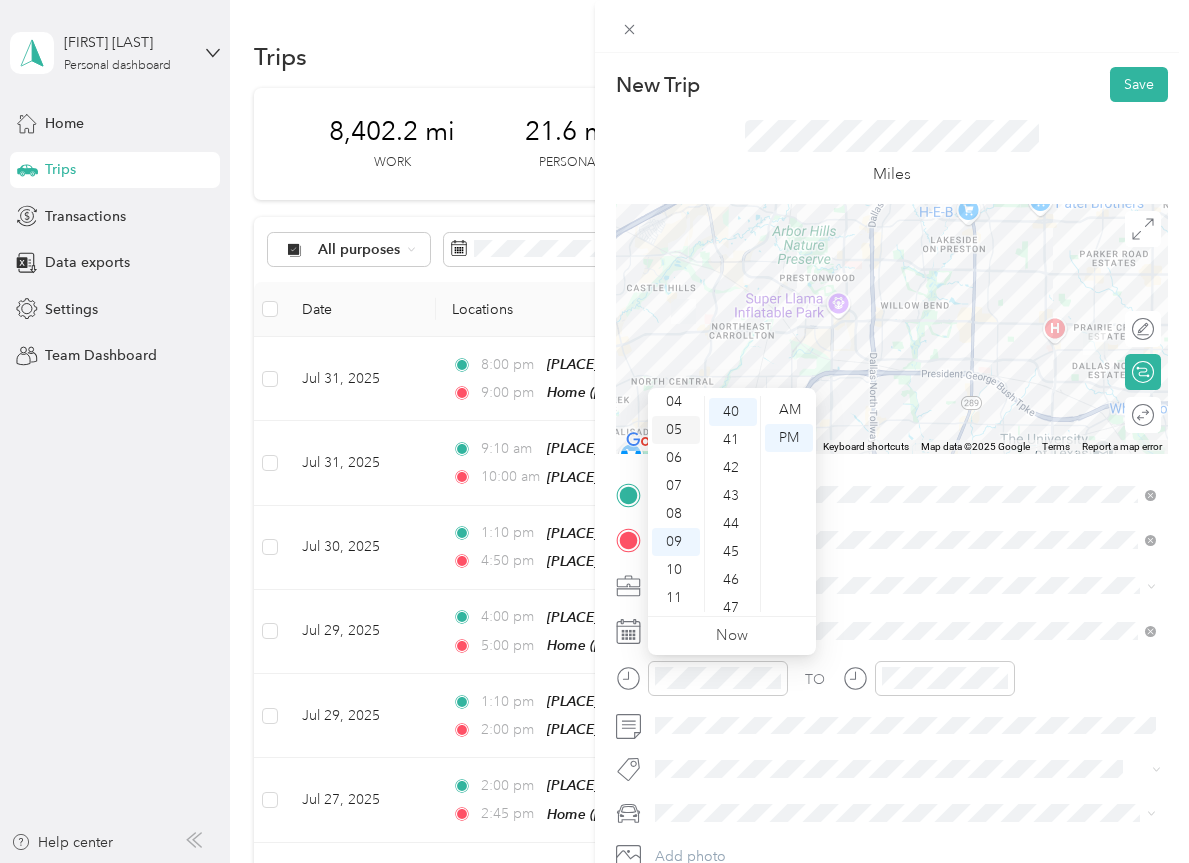 click on "05" at bounding box center [676, 430] 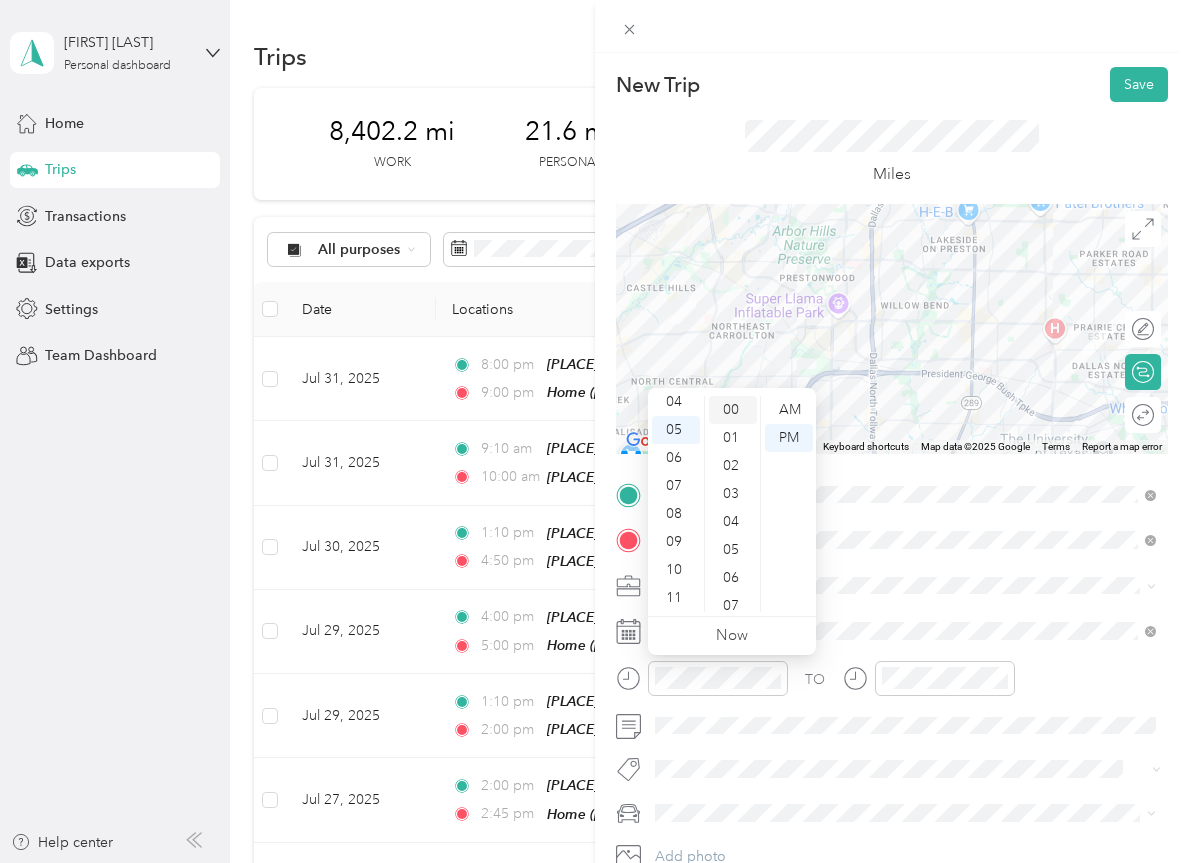 scroll, scrollTop: 0, scrollLeft: 0, axis: both 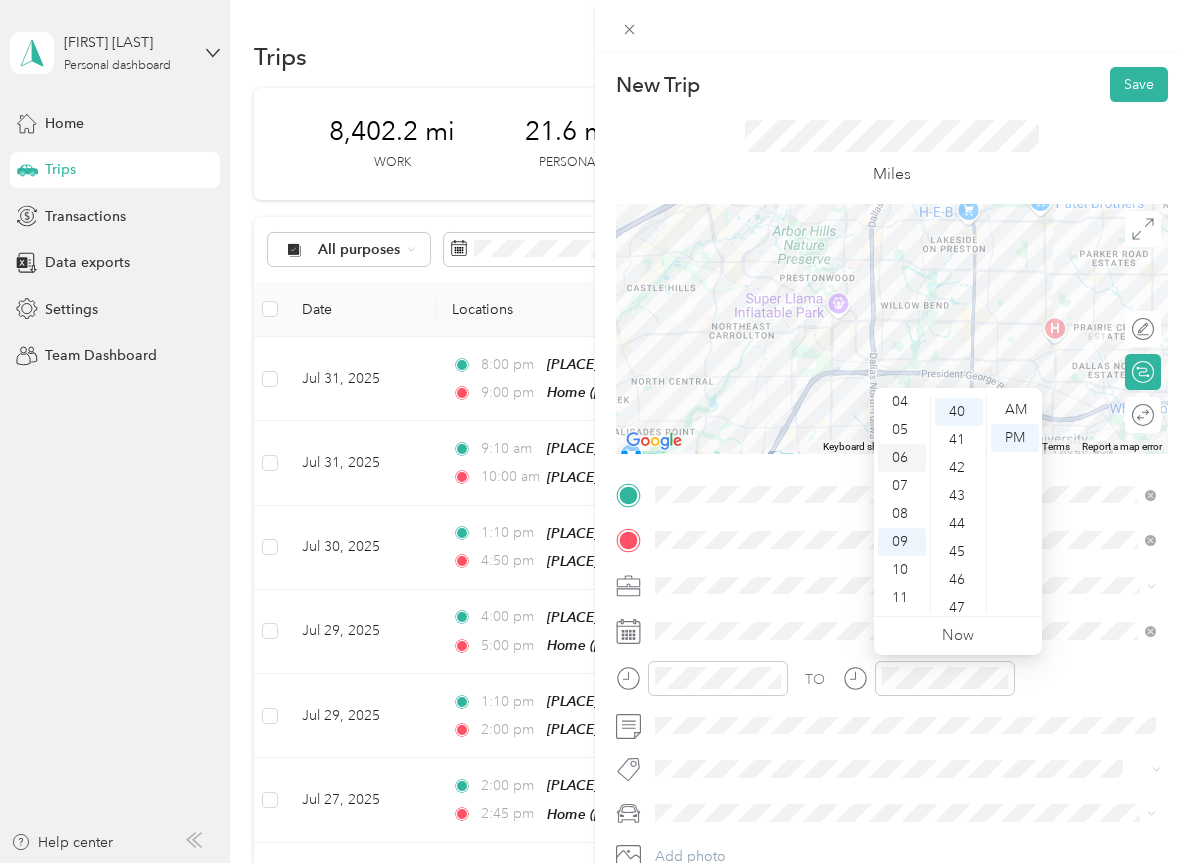click on "06" at bounding box center (902, 458) 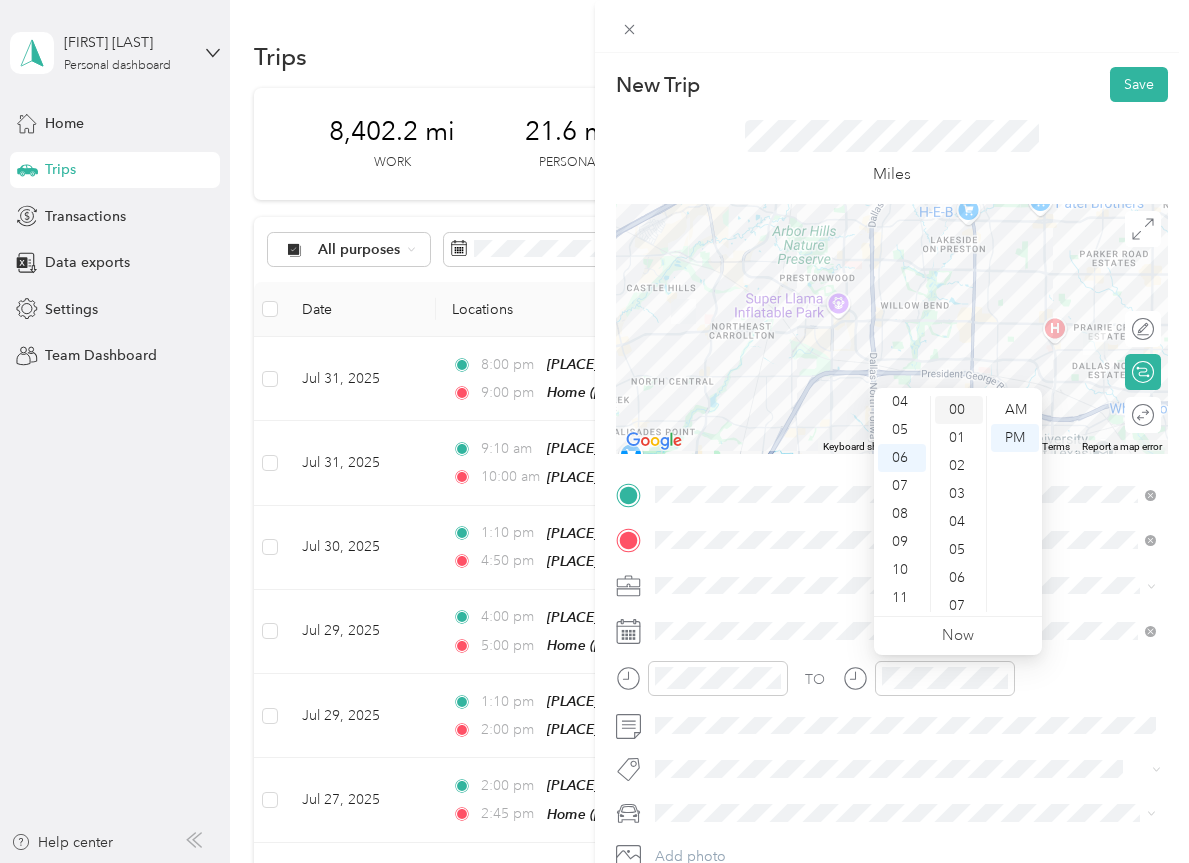 scroll, scrollTop: 0, scrollLeft: 0, axis: both 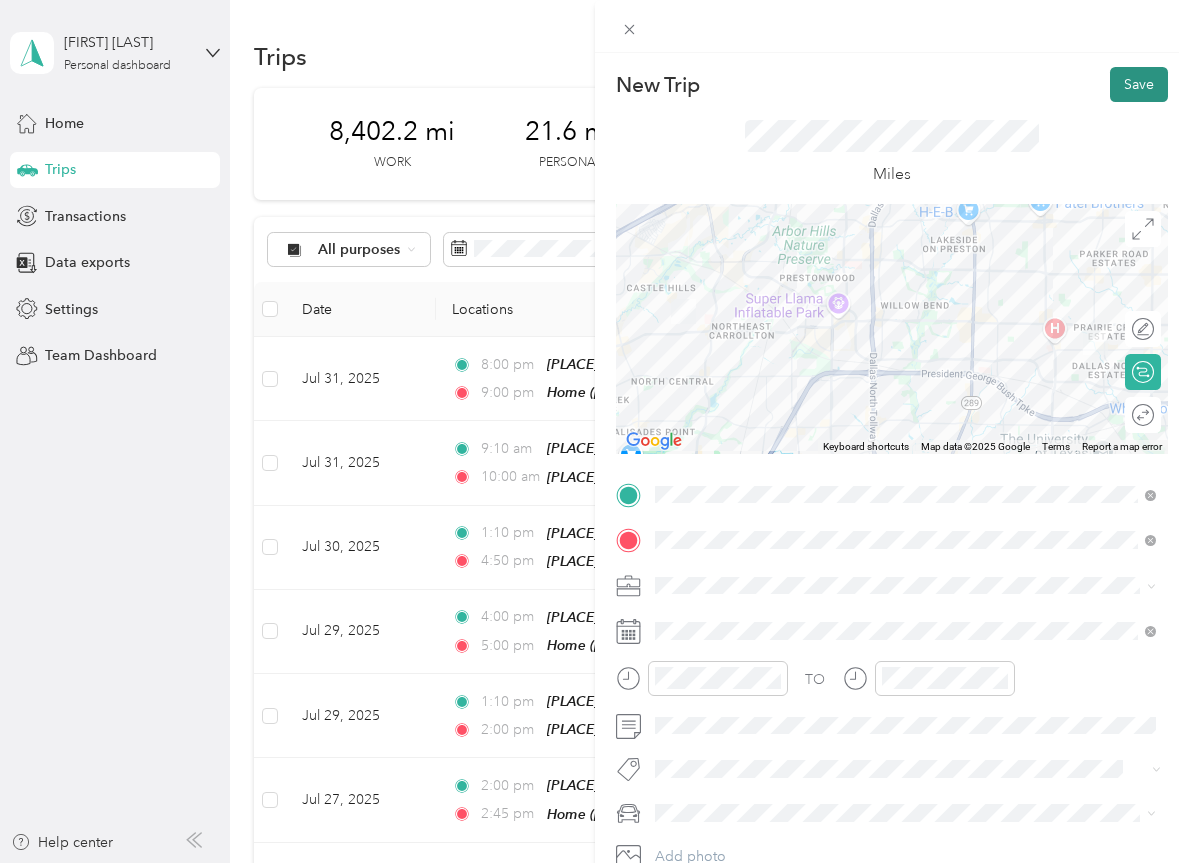 click on "Save" at bounding box center (1139, 84) 